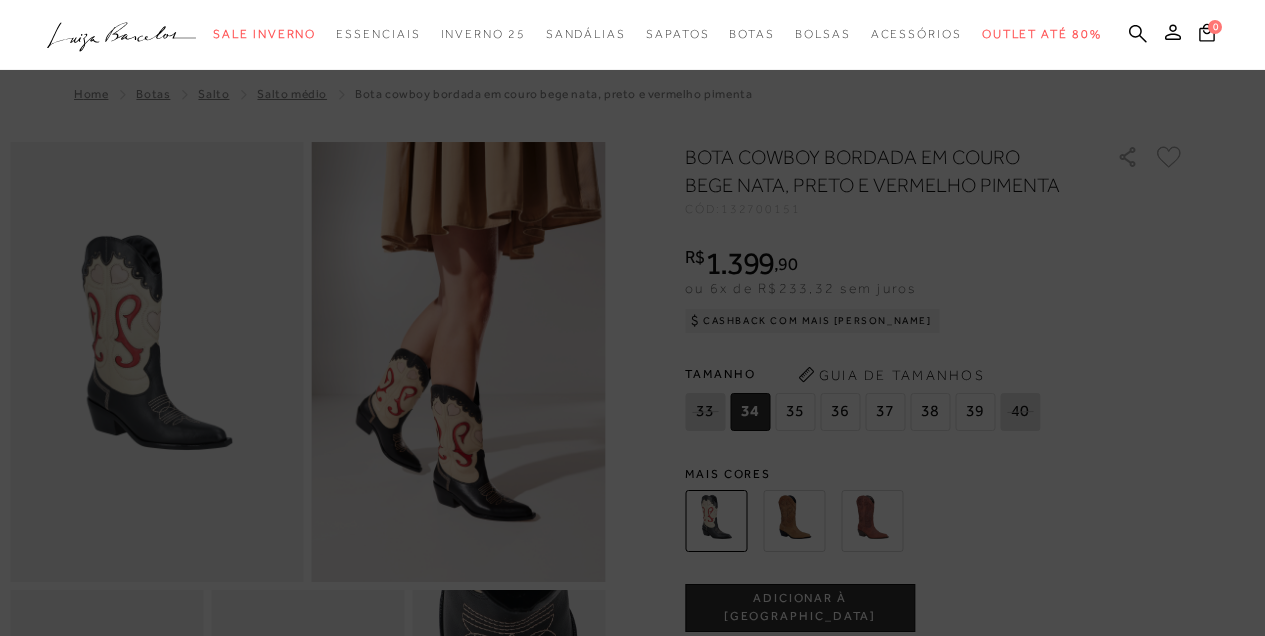 scroll, scrollTop: 0, scrollLeft: 0, axis: both 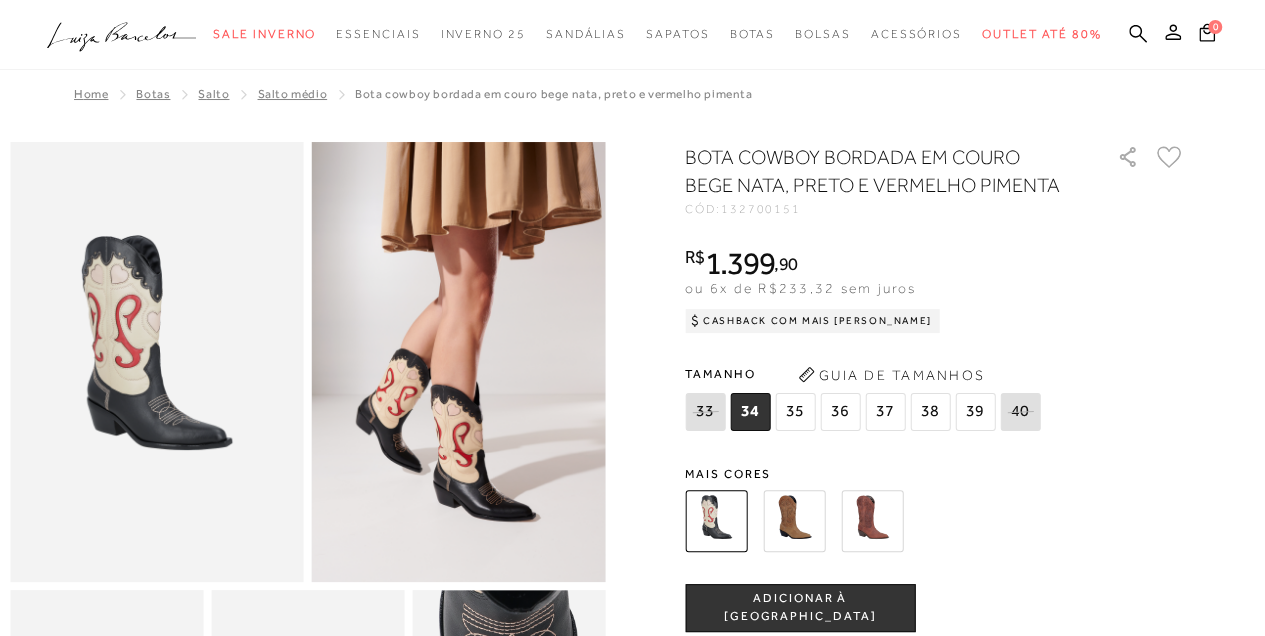 click 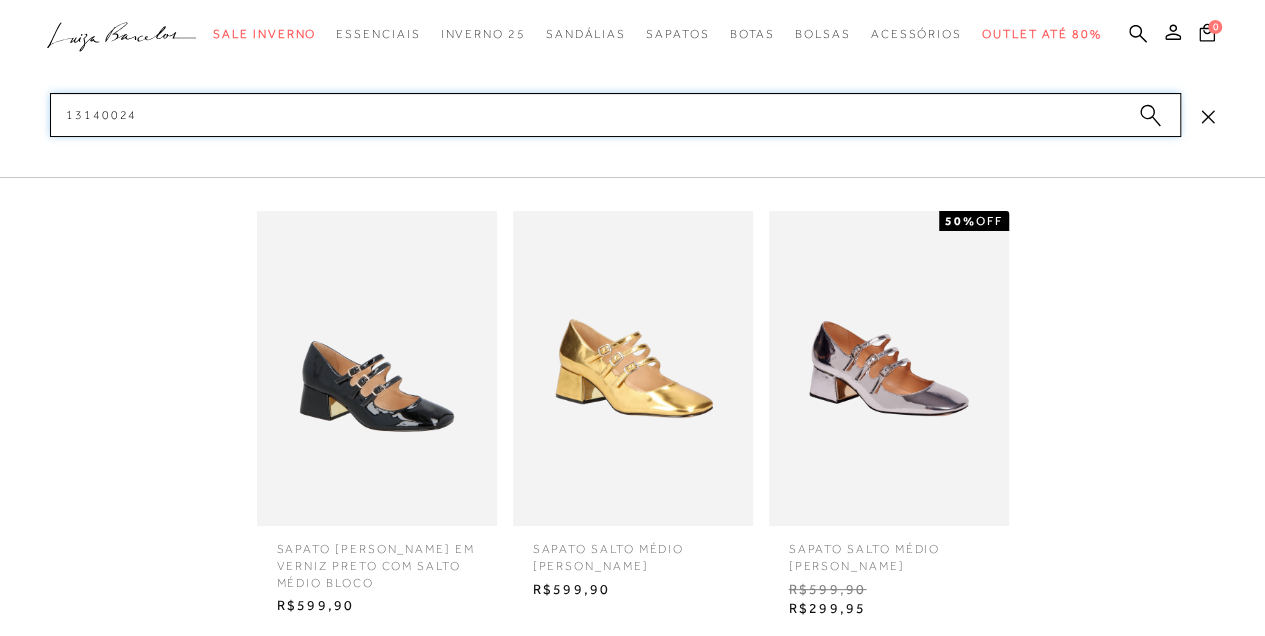 drag, startPoint x: 150, startPoint y: 123, endPoint x: -3, endPoint y: 184, distance: 164.71187 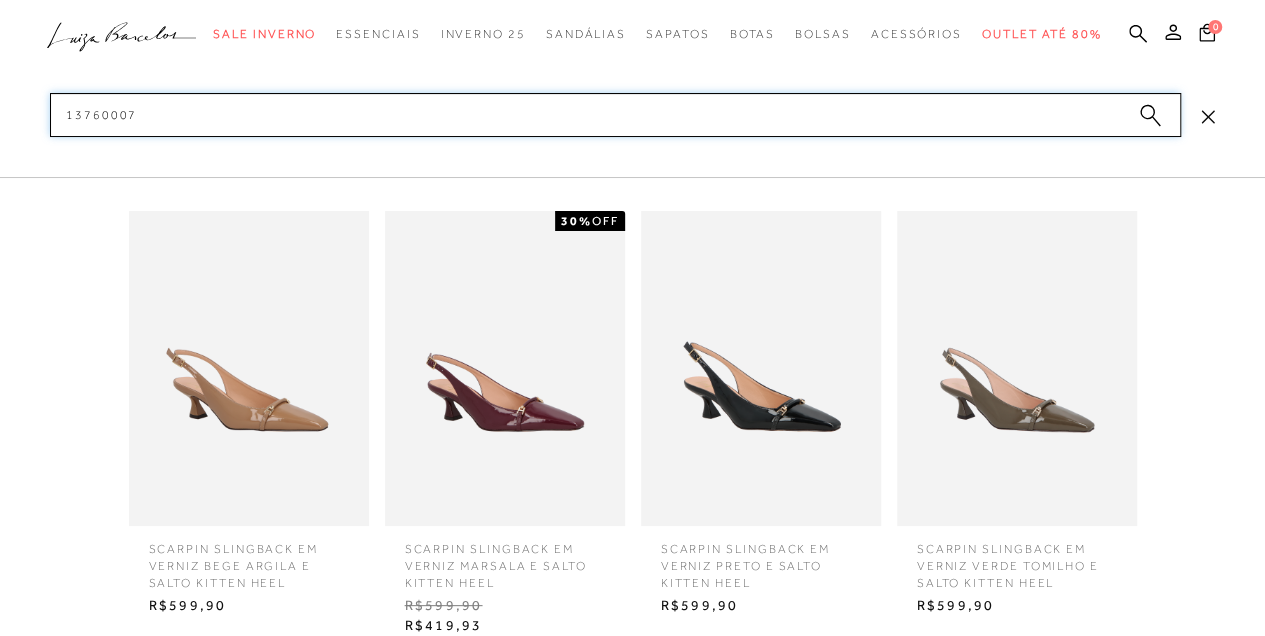 drag, startPoint x: 133, startPoint y: 112, endPoint x: 40, endPoint y: 127, distance: 94.20191 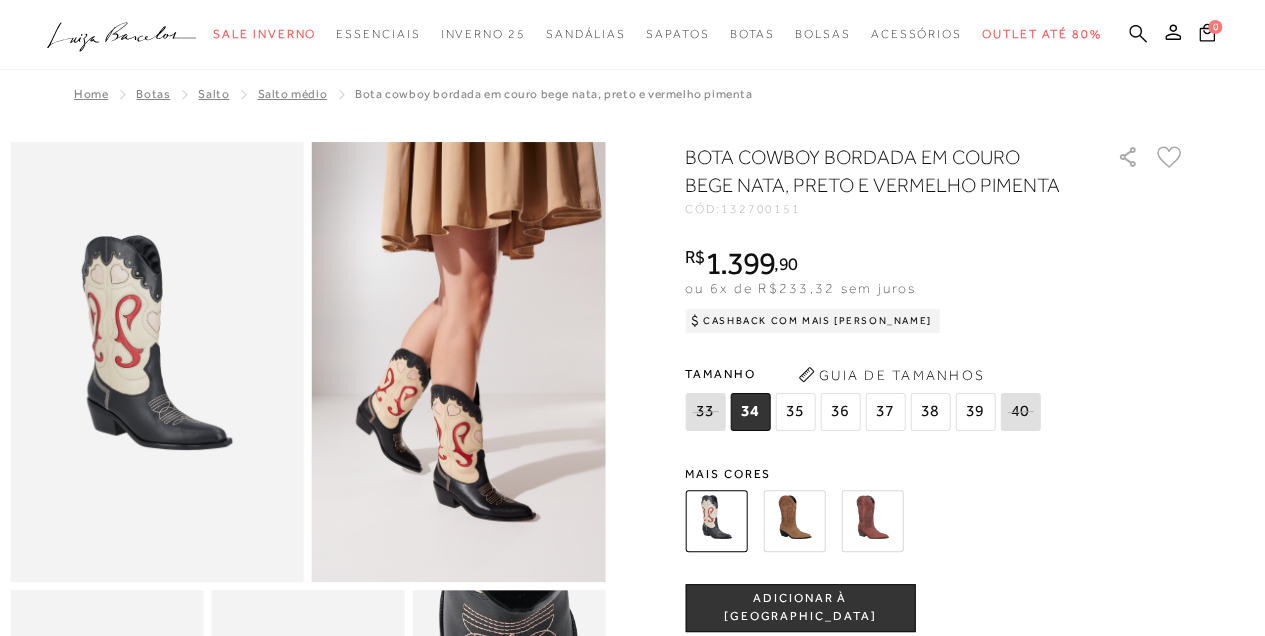 click 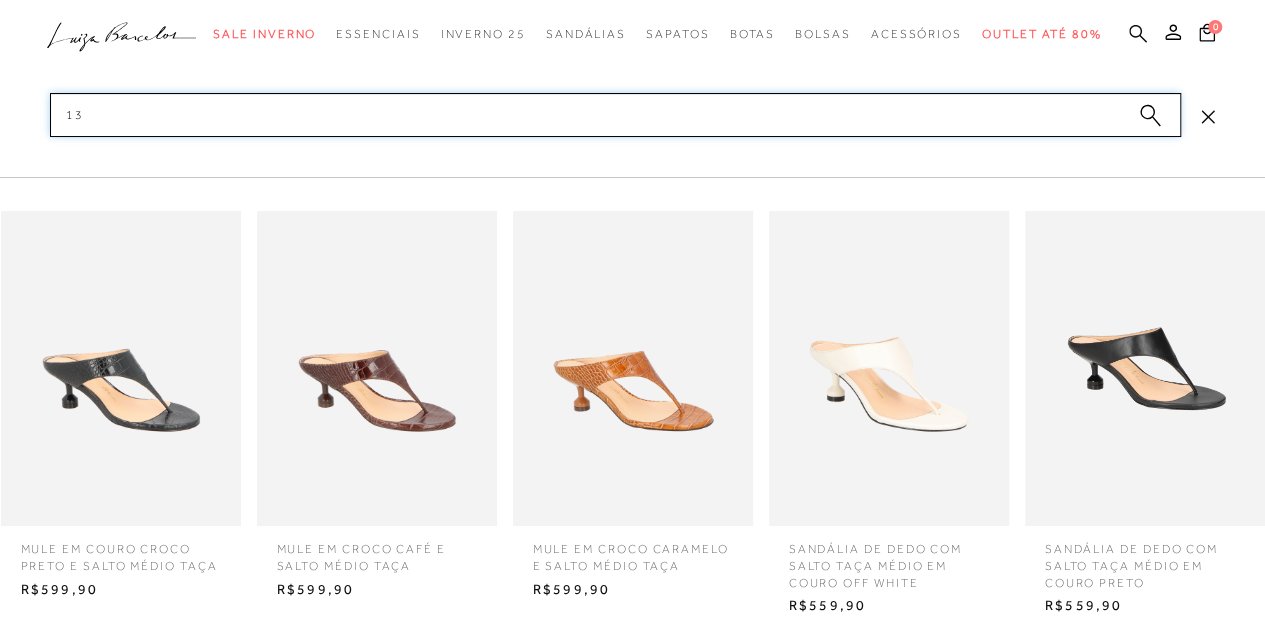 type on "1" 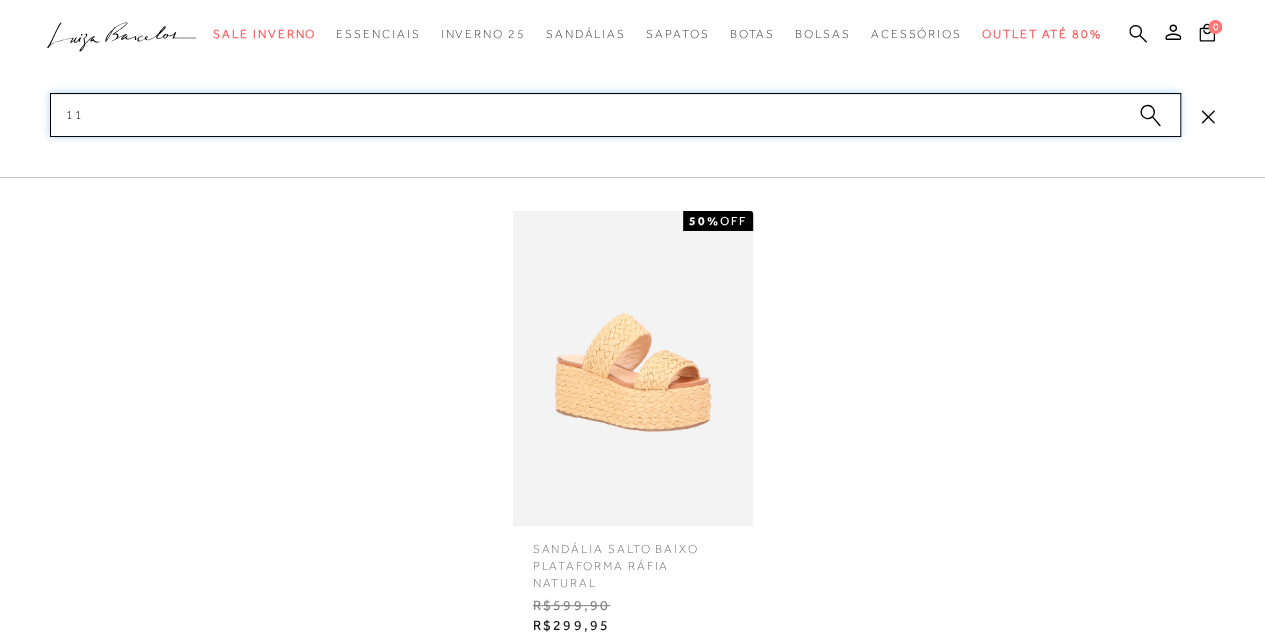 type on "1" 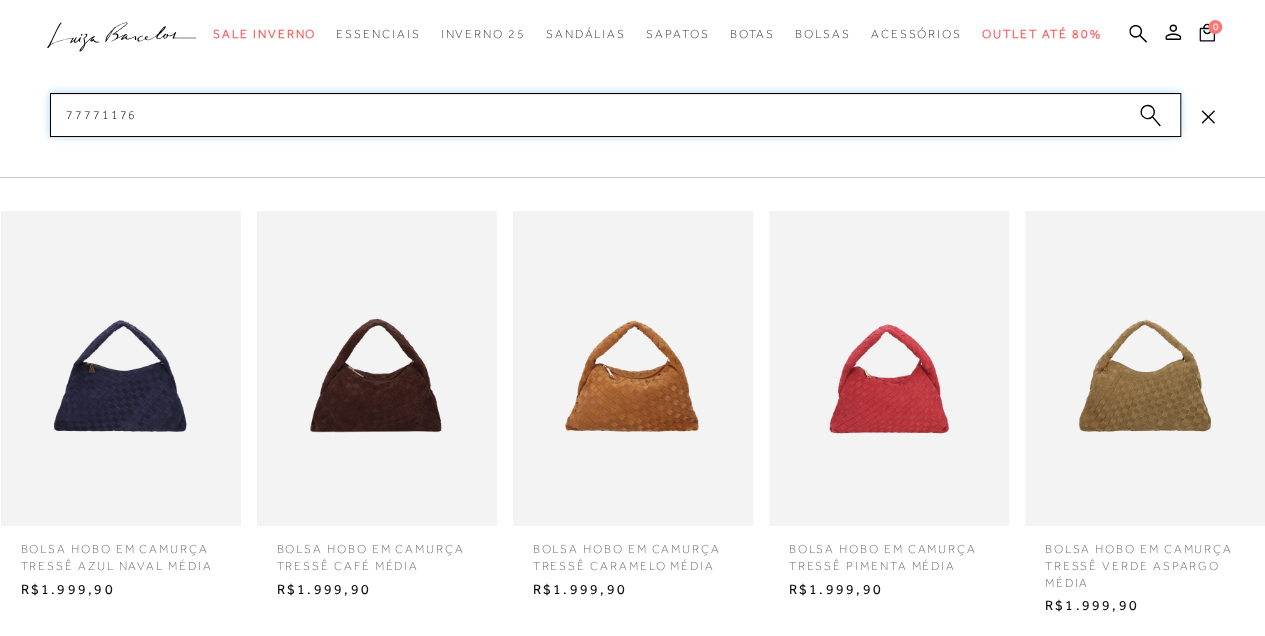 scroll, scrollTop: 2200, scrollLeft: 0, axis: vertical 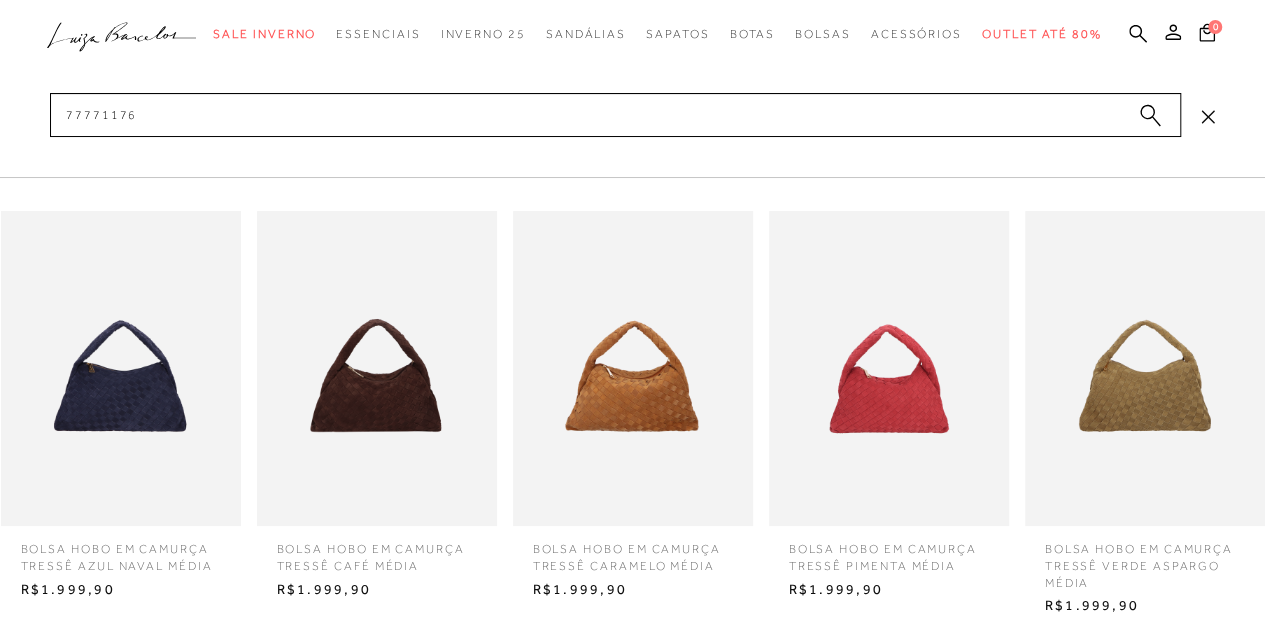 click 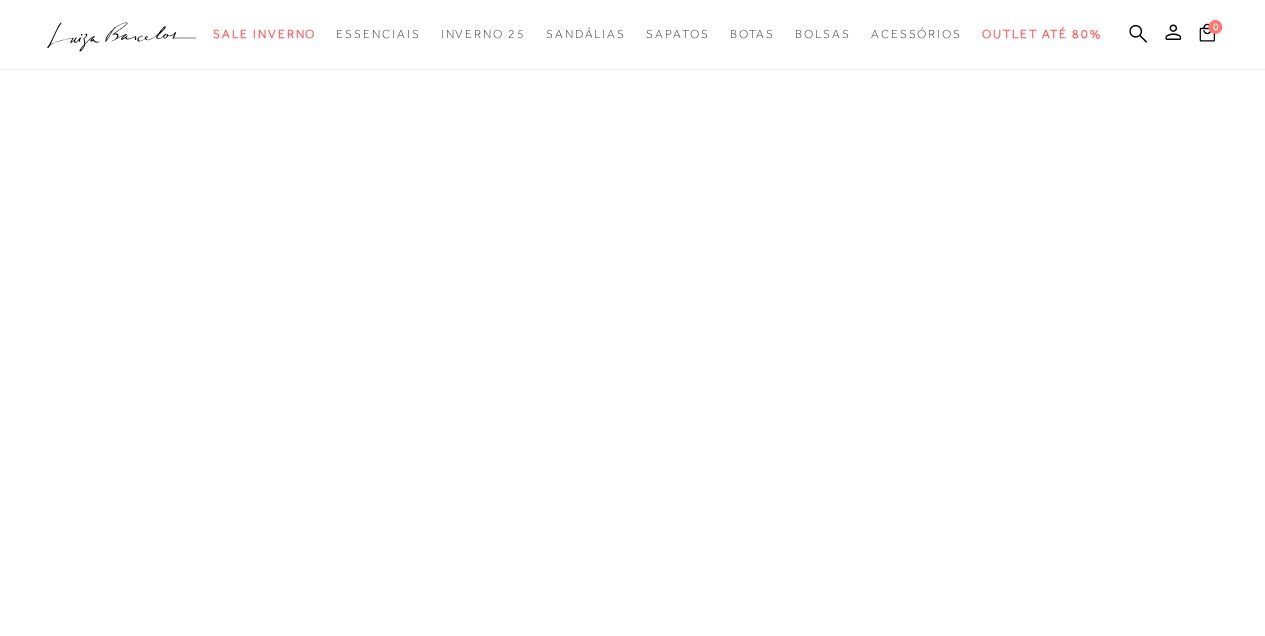 scroll, scrollTop: 132, scrollLeft: 0, axis: vertical 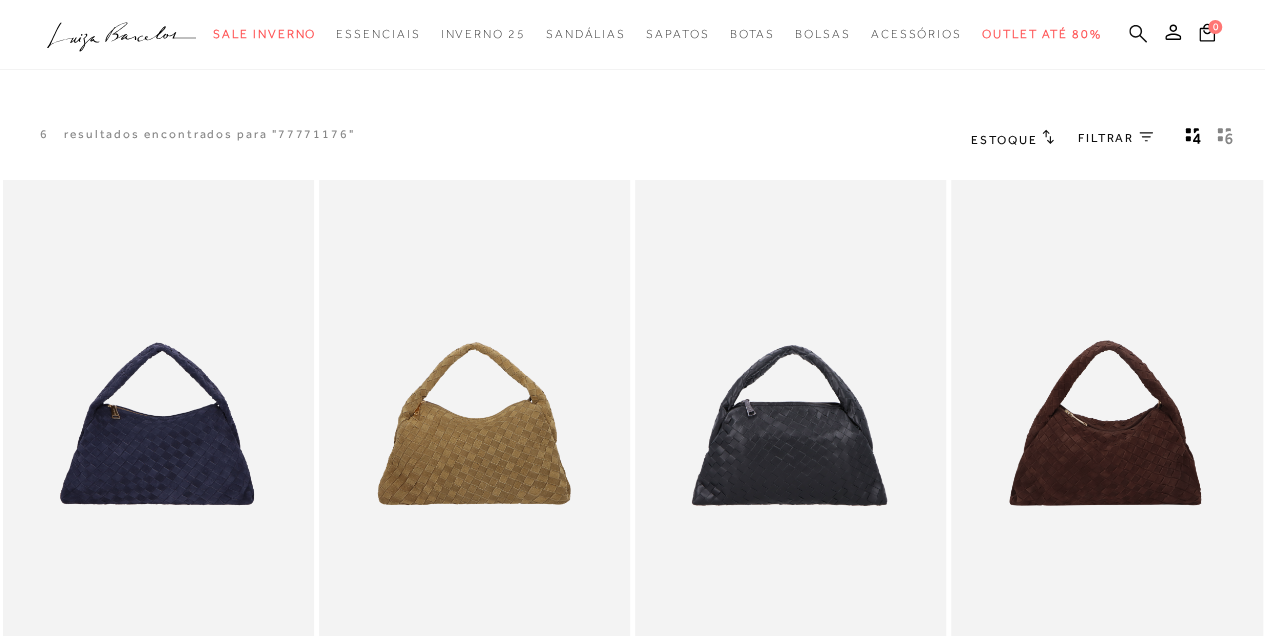 click 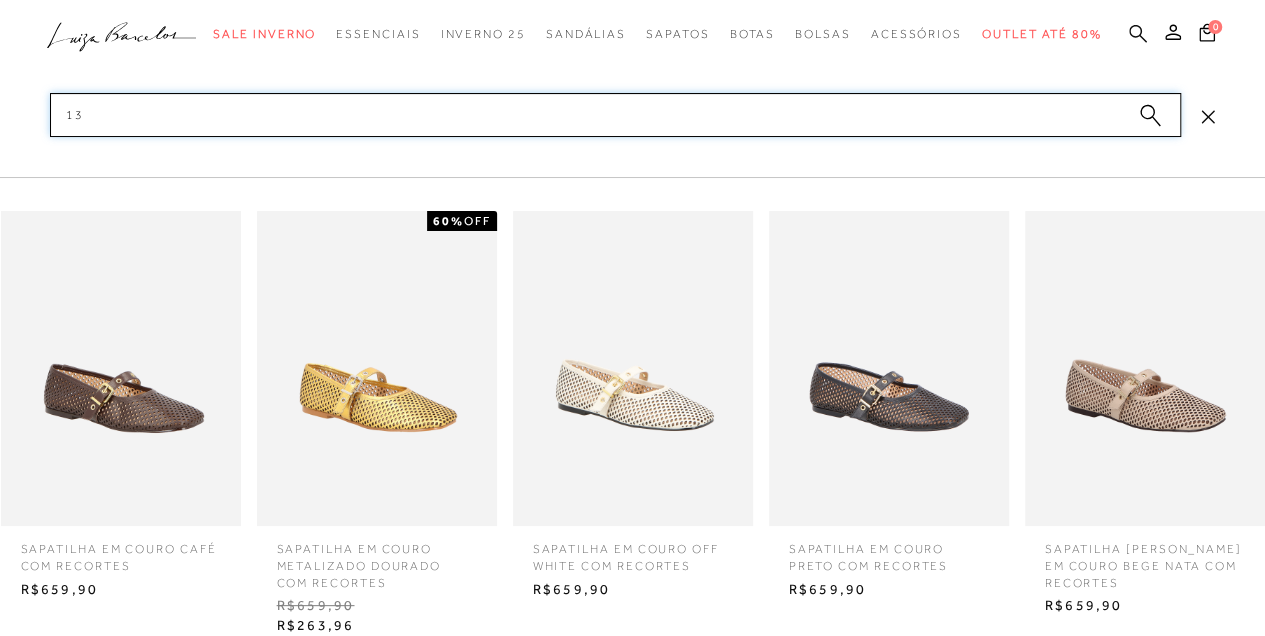 type on "1" 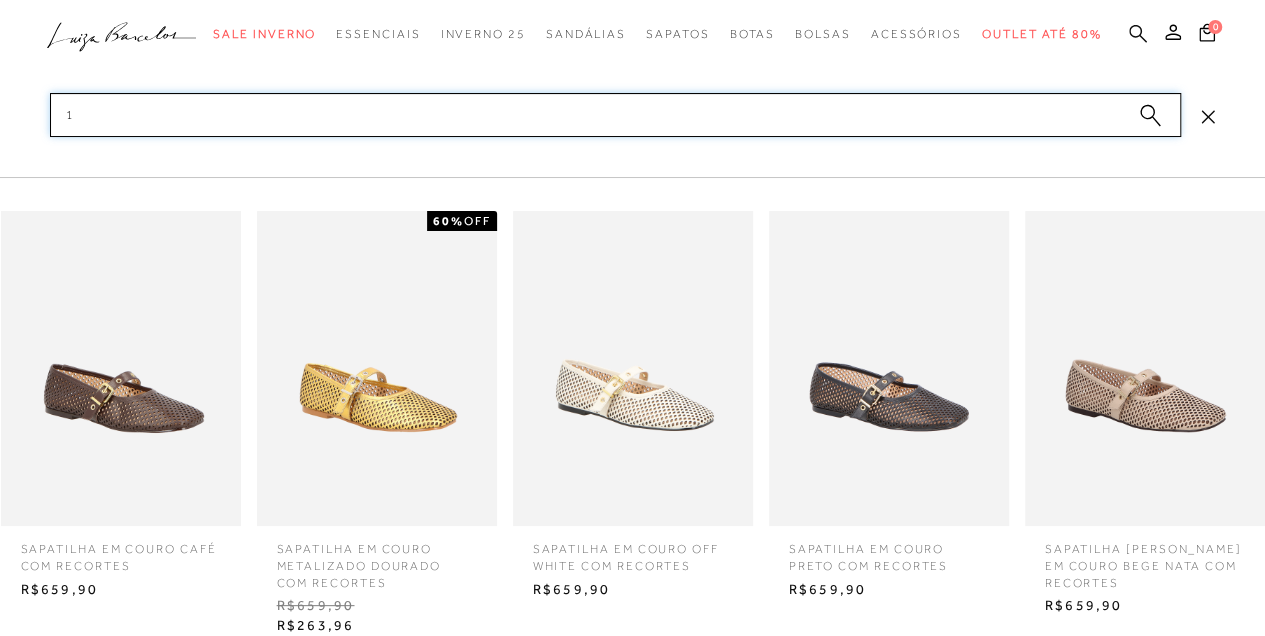 type 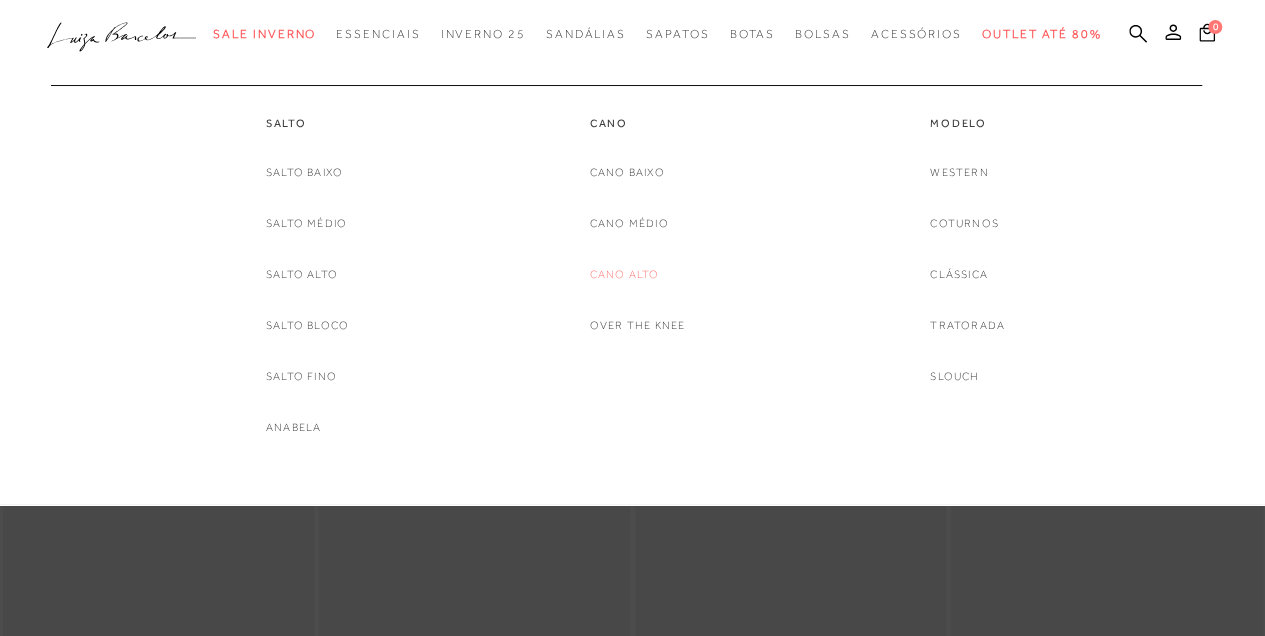 click on "Cano Alto" at bounding box center (625, 274) 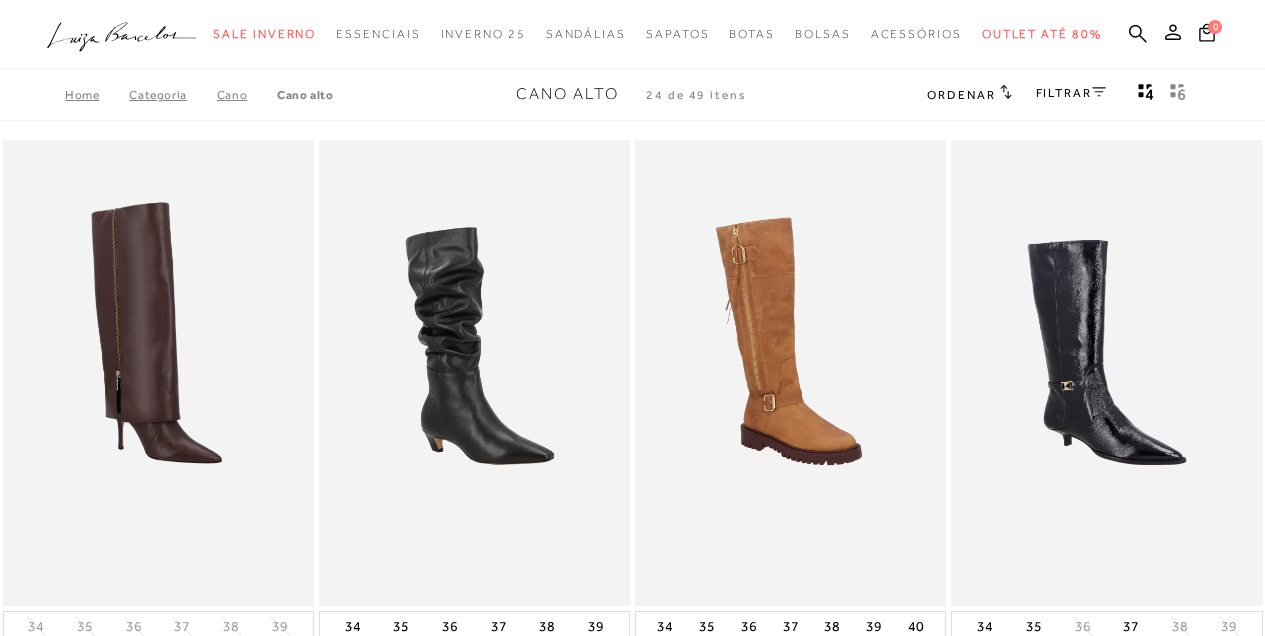 scroll, scrollTop: 1017, scrollLeft: 0, axis: vertical 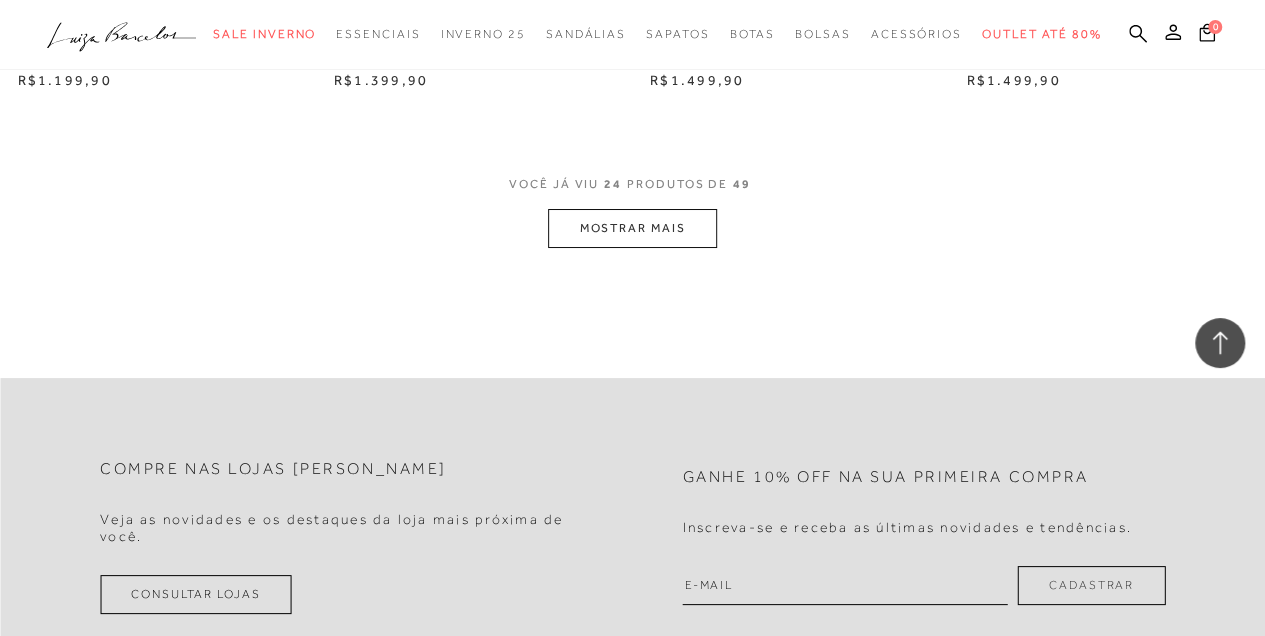 click on "MOSTRAR MAIS" at bounding box center (632, 228) 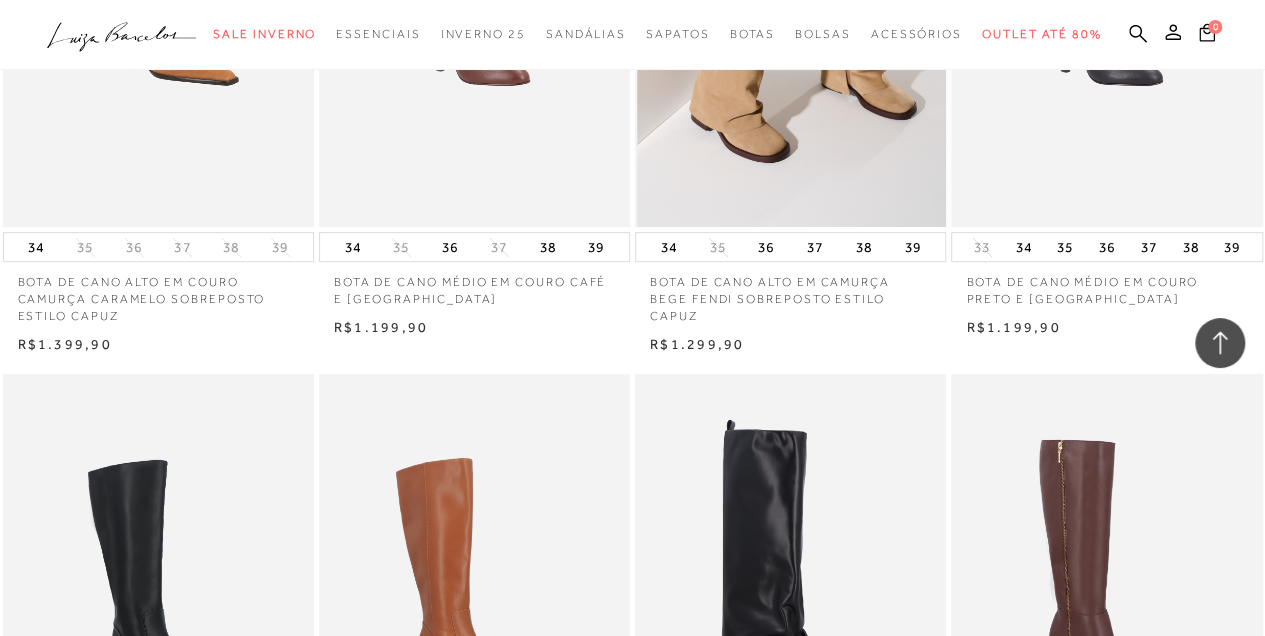 scroll, scrollTop: 4200, scrollLeft: 0, axis: vertical 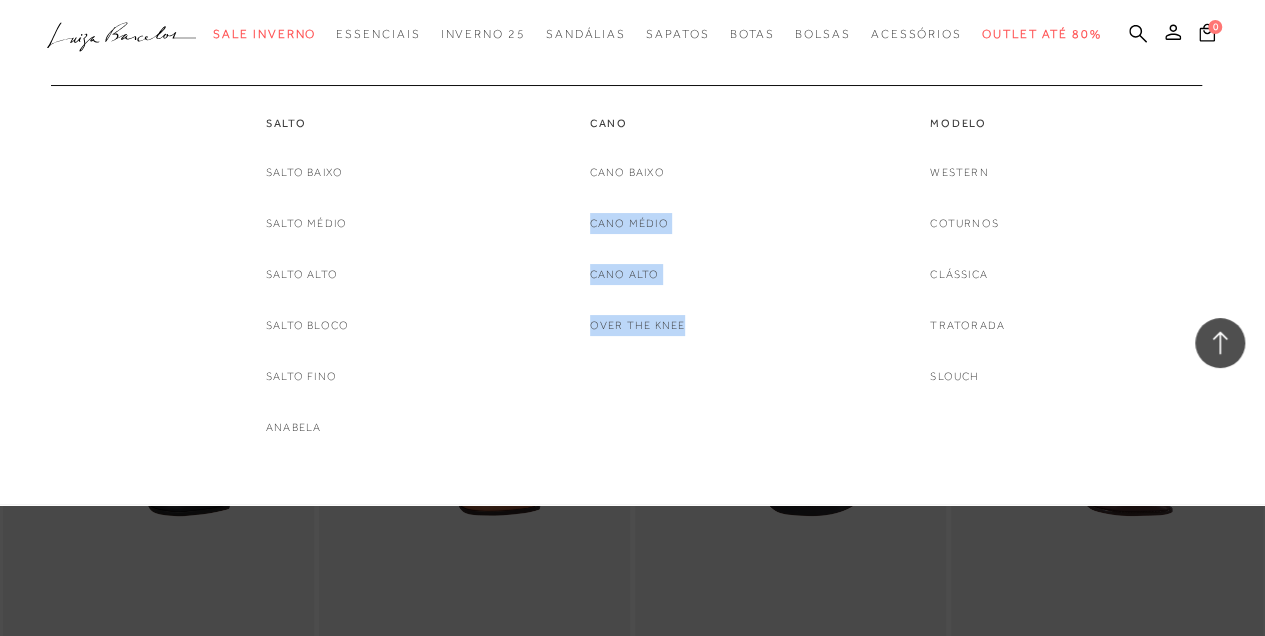 click on "Salto
Salto baixo
Salto médio
Salto alto
Salto bloco
Salto fino
Anabela
Cano Cano Baixo" at bounding box center [622, 261] 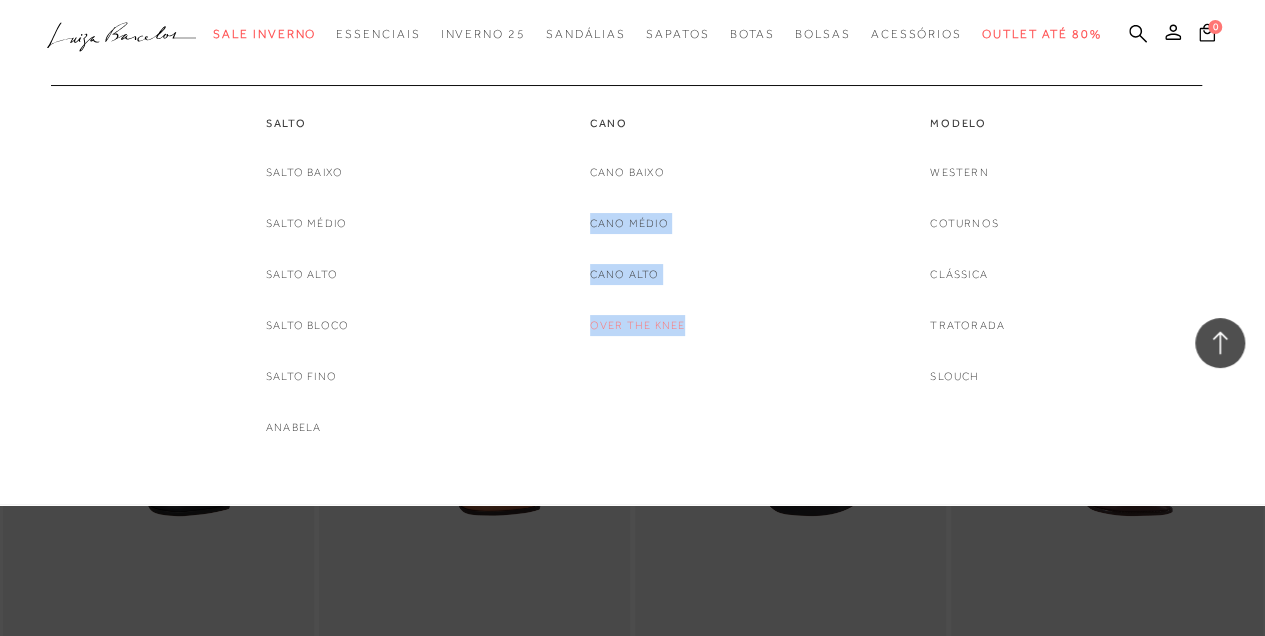drag, startPoint x: 700, startPoint y: 424, endPoint x: 652, endPoint y: 327, distance: 108.226616 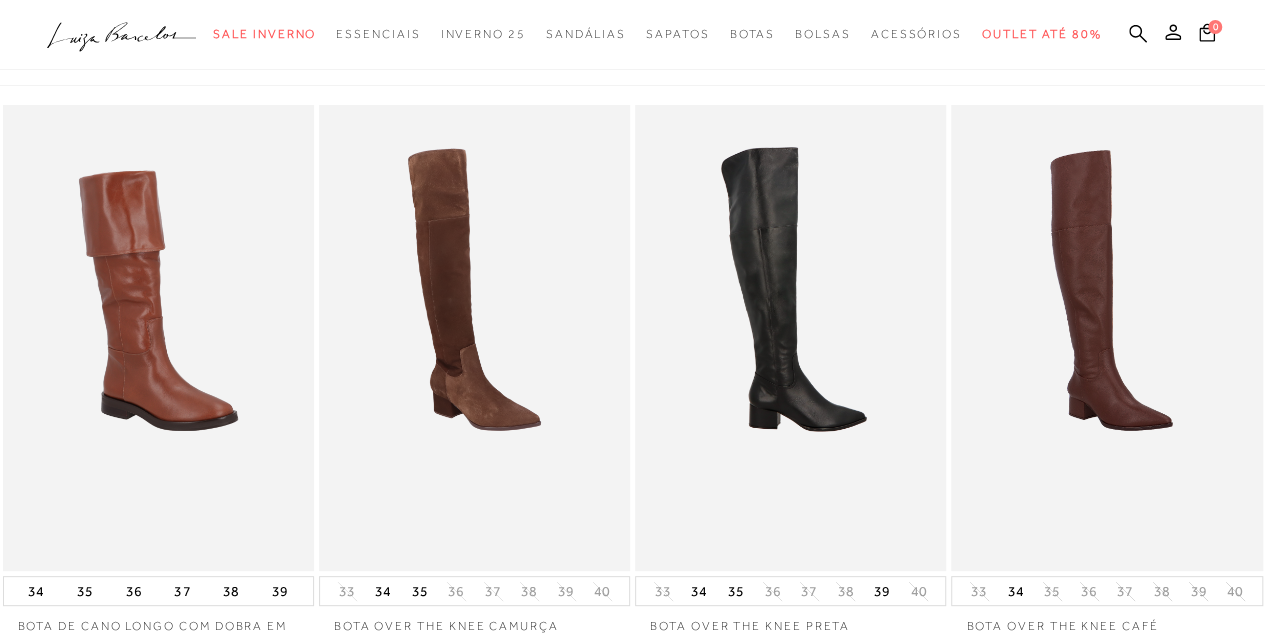 scroll, scrollTop: 66, scrollLeft: 0, axis: vertical 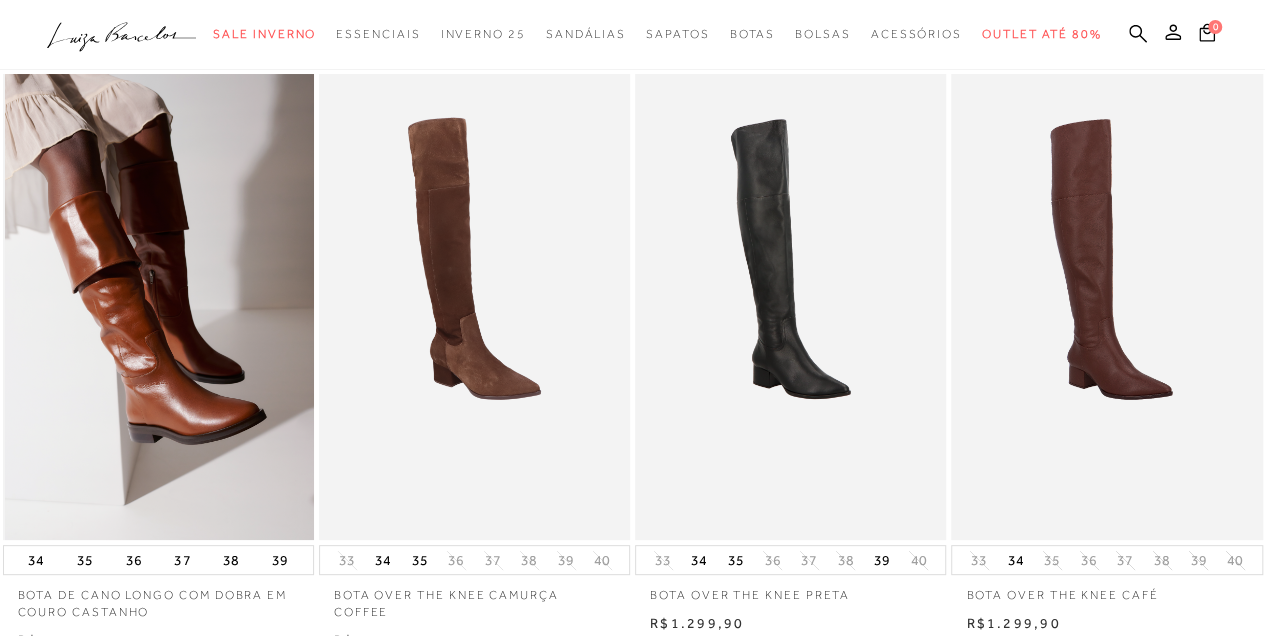 click at bounding box center [159, 307] 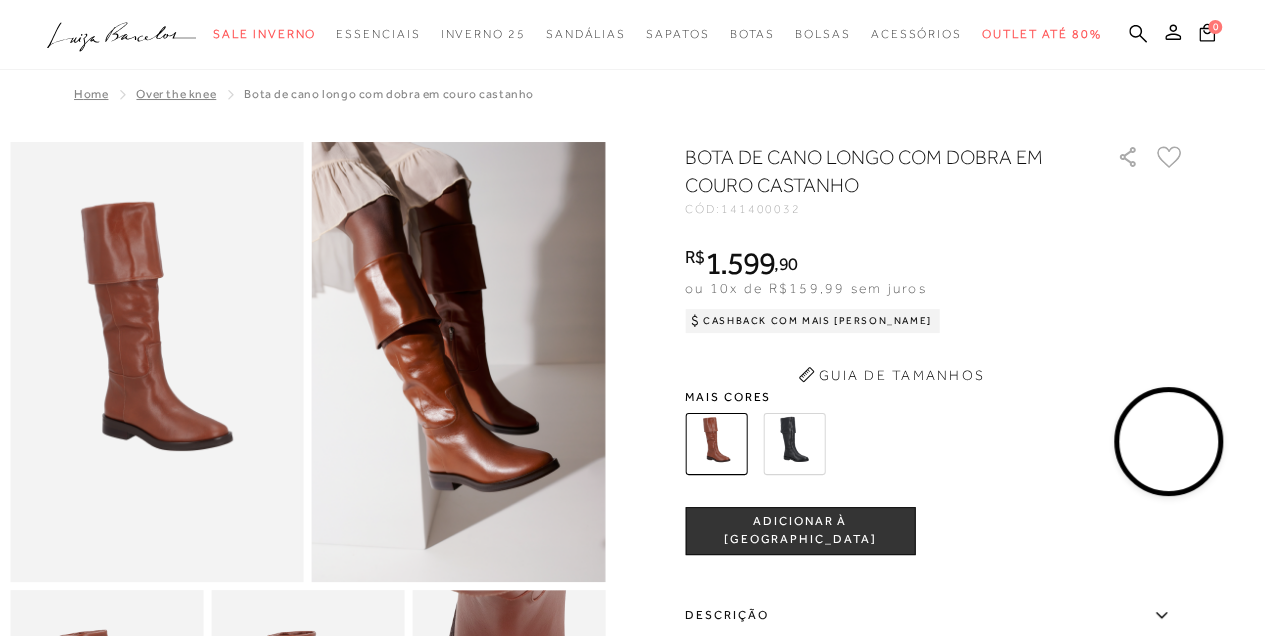 scroll, scrollTop: 0, scrollLeft: 0, axis: both 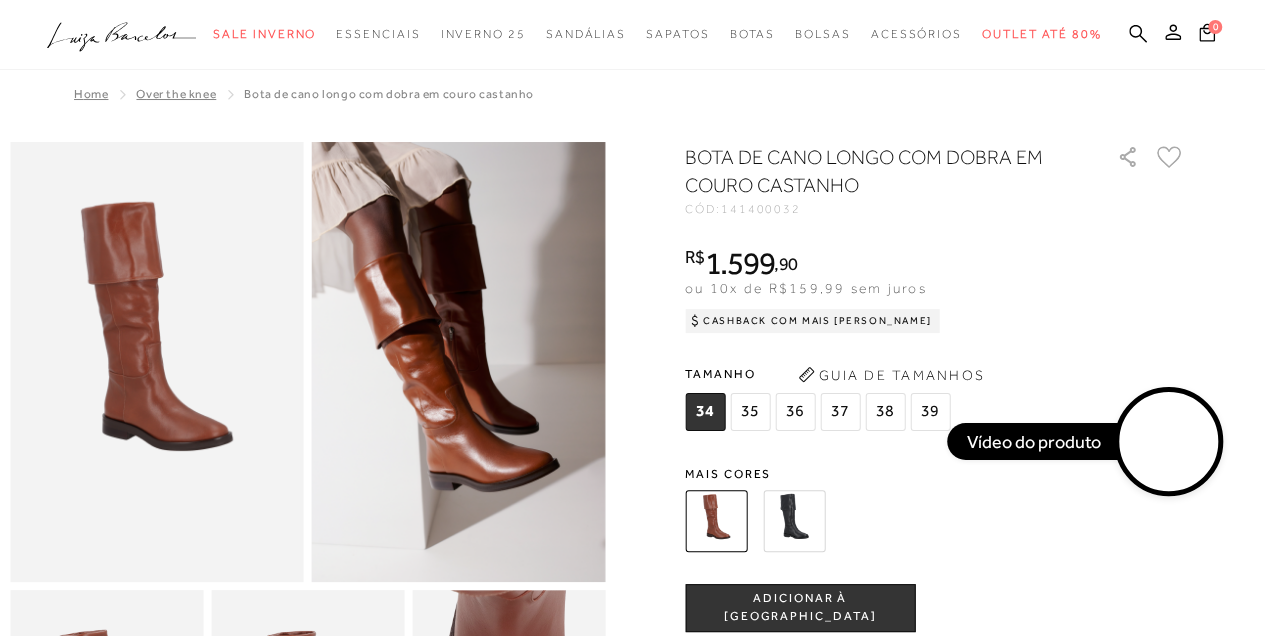click at bounding box center (794, 521) 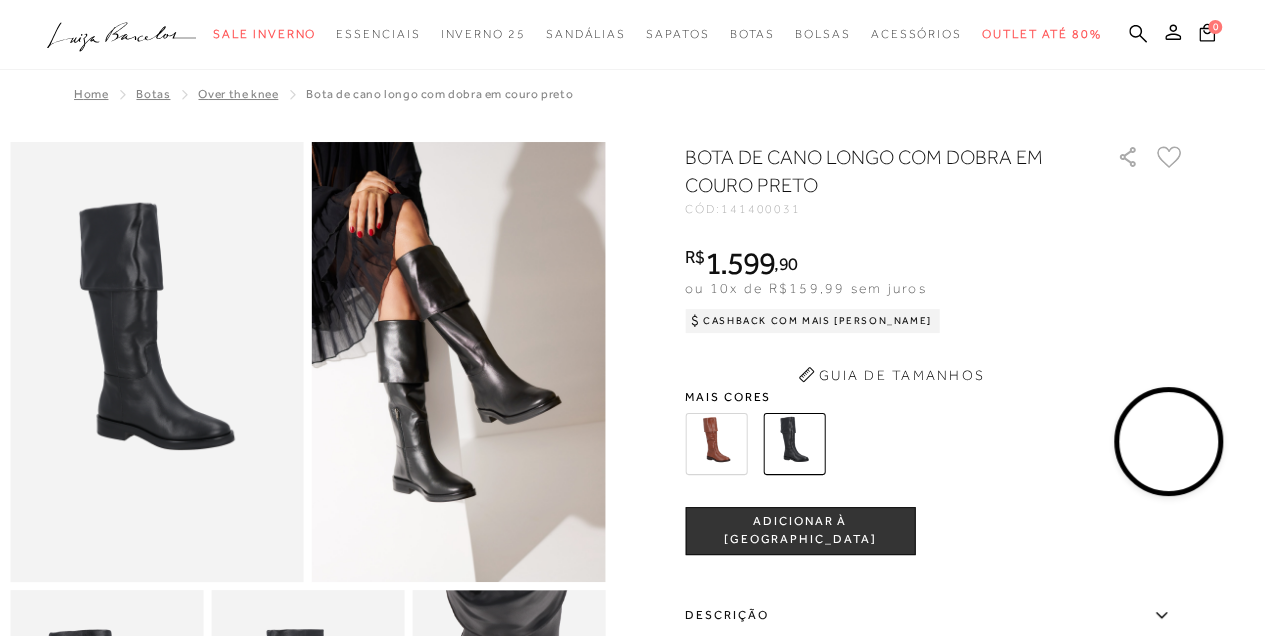 scroll, scrollTop: 0, scrollLeft: 0, axis: both 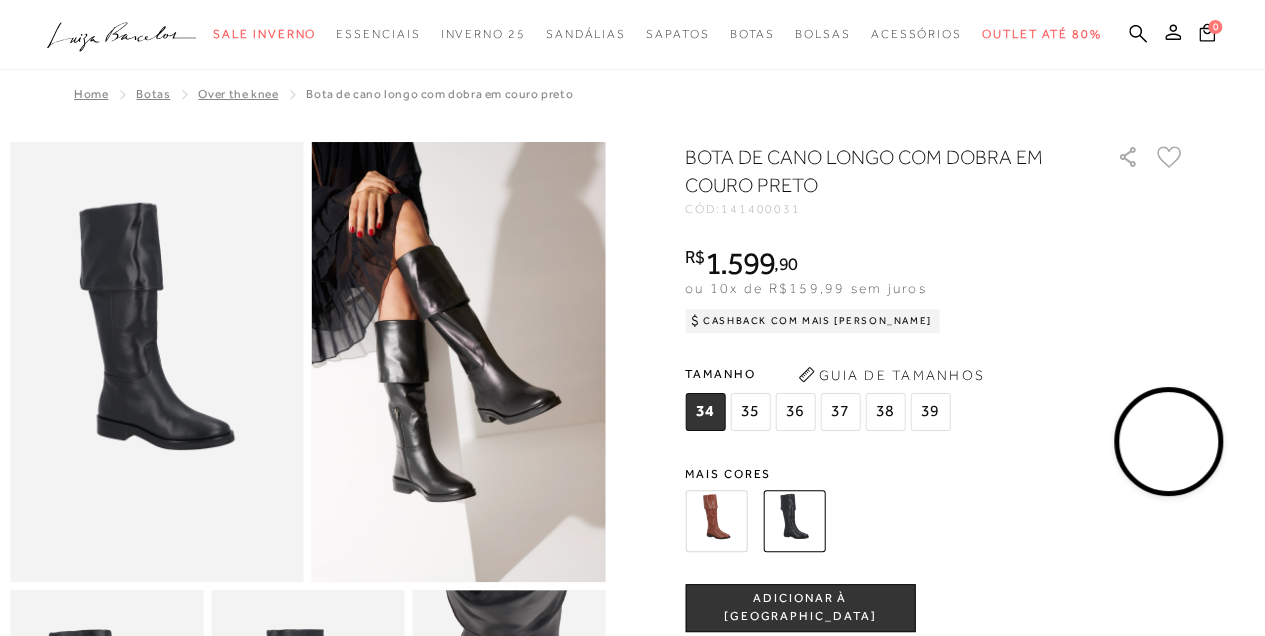 click on ".a{fill-rule:evenodd;}
Sale Inverno
Modelo
Sapatos
Sandálias
Mules
Bolsas
Acessórios Mule" at bounding box center (617, 34) 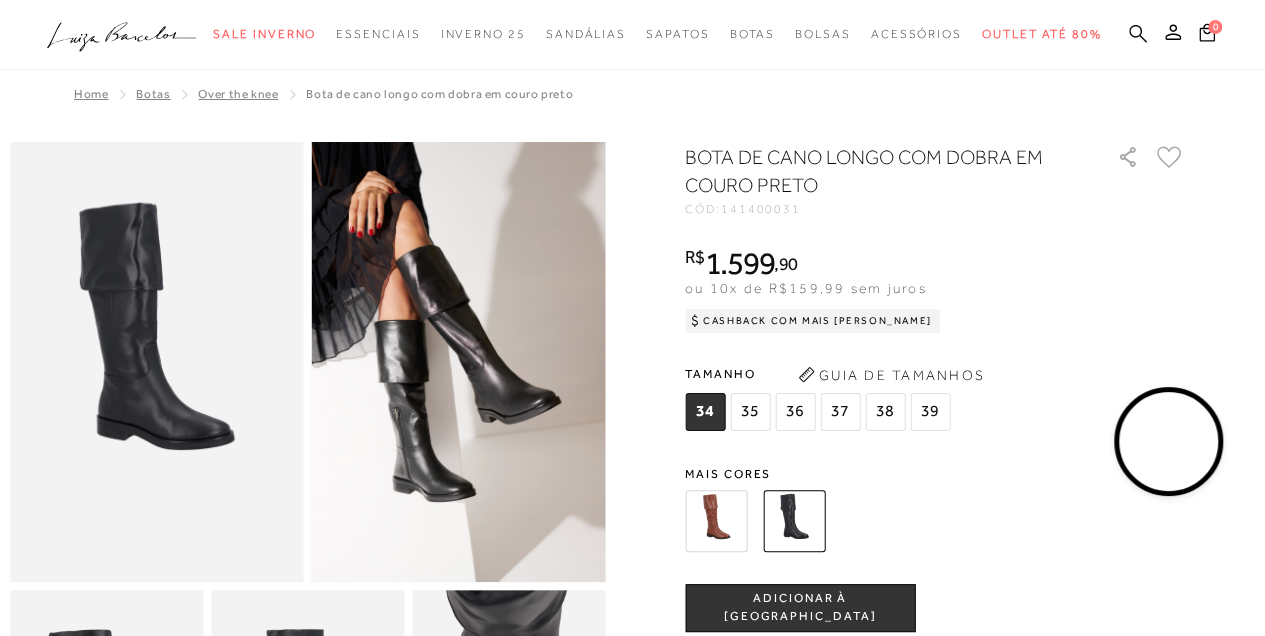 click 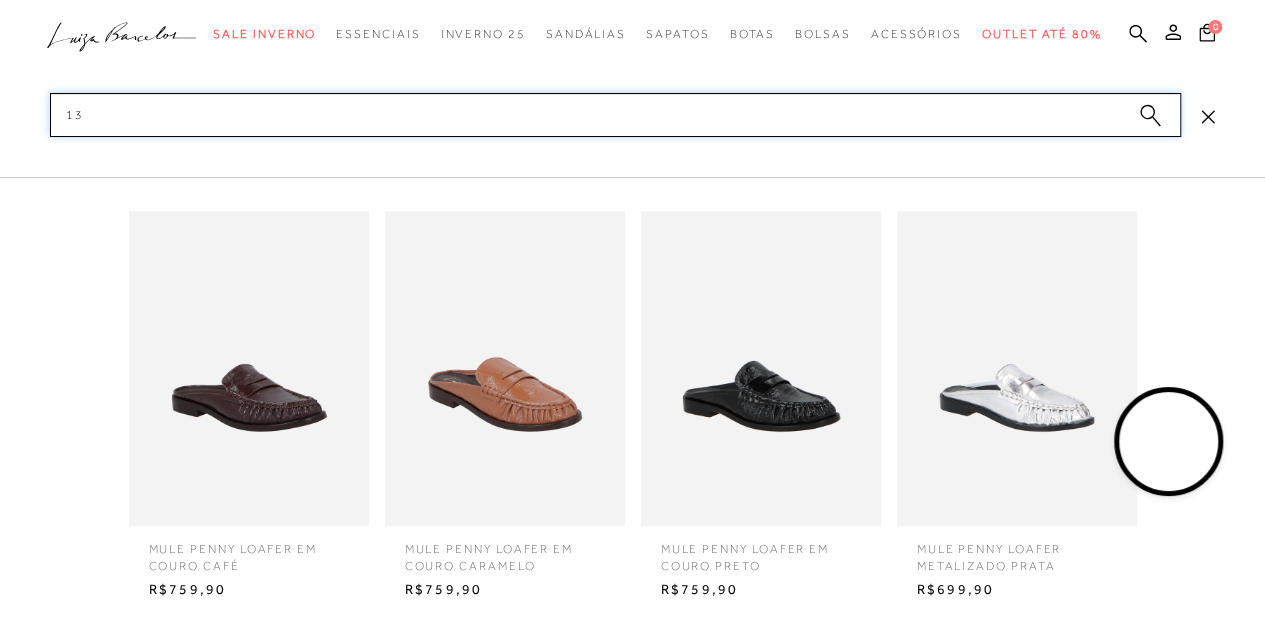 type on "1" 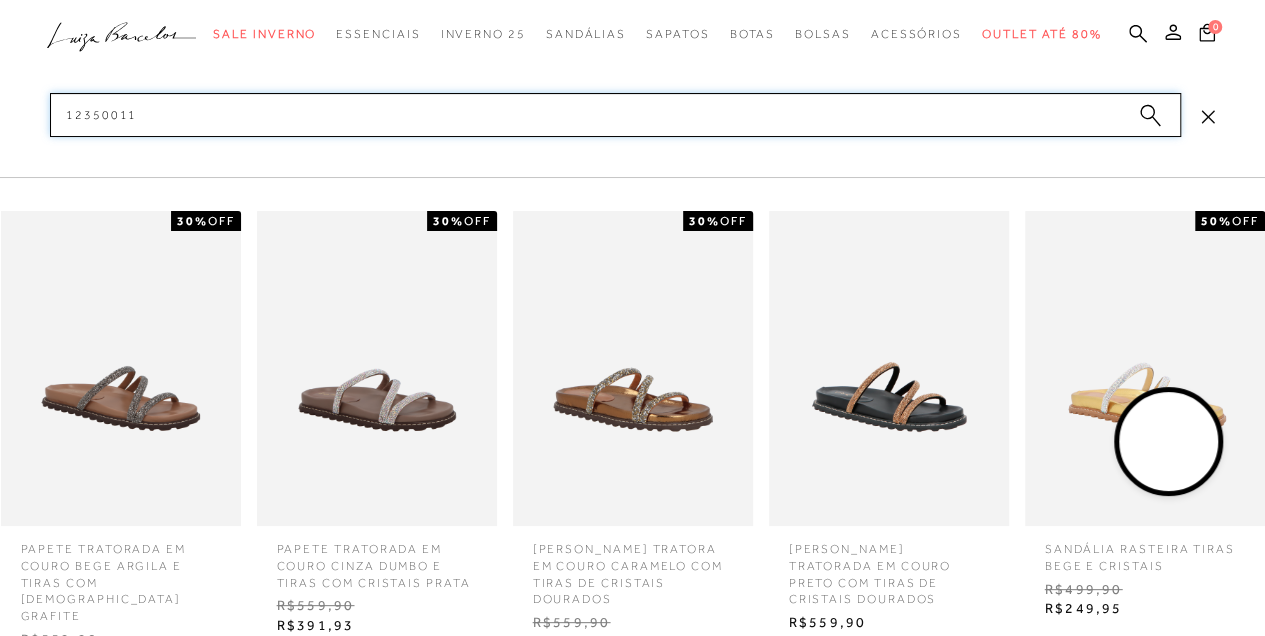 scroll, scrollTop: 466, scrollLeft: 0, axis: vertical 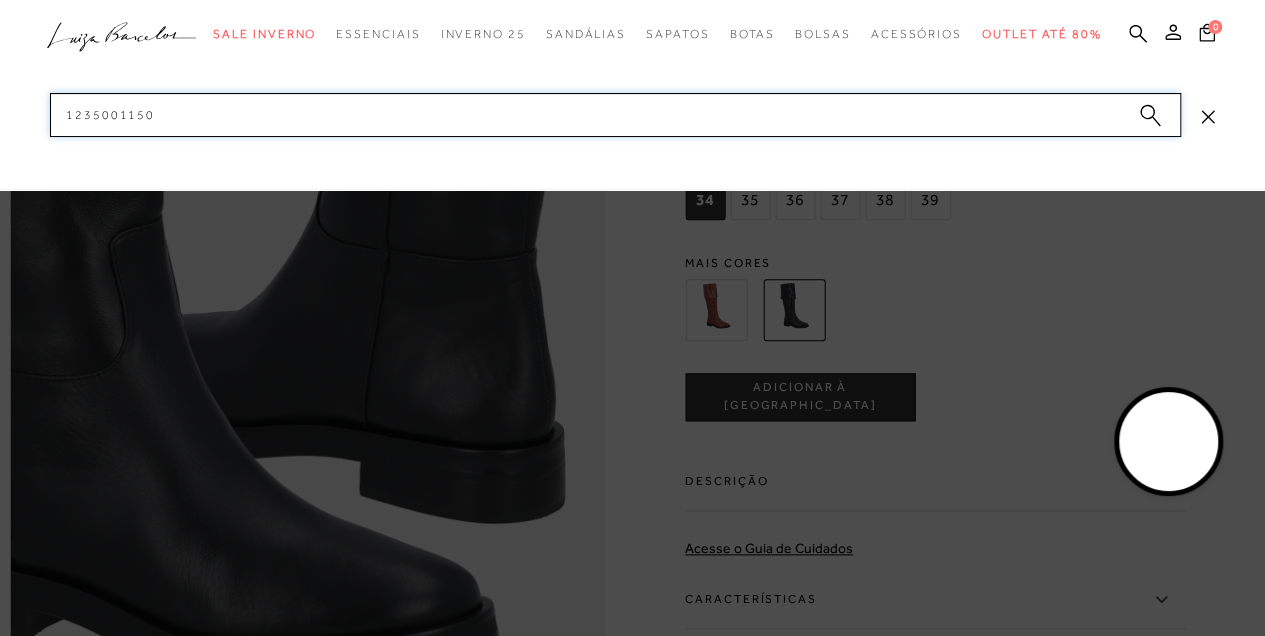 type on "1235001150" 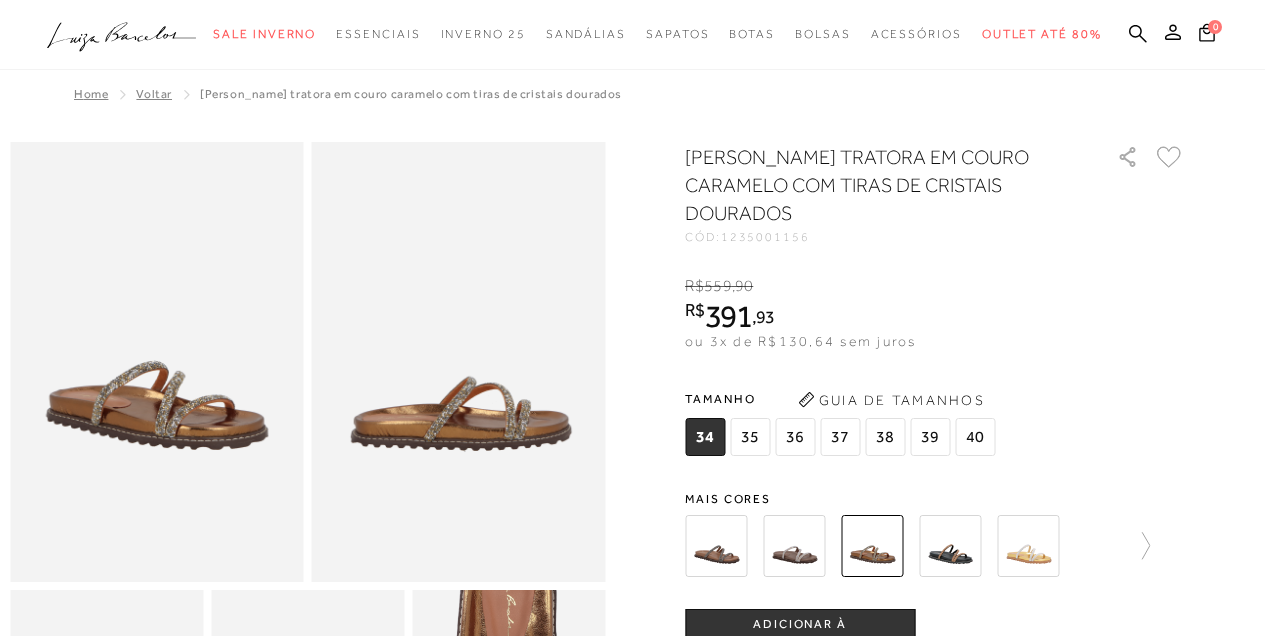 scroll, scrollTop: 0, scrollLeft: 0, axis: both 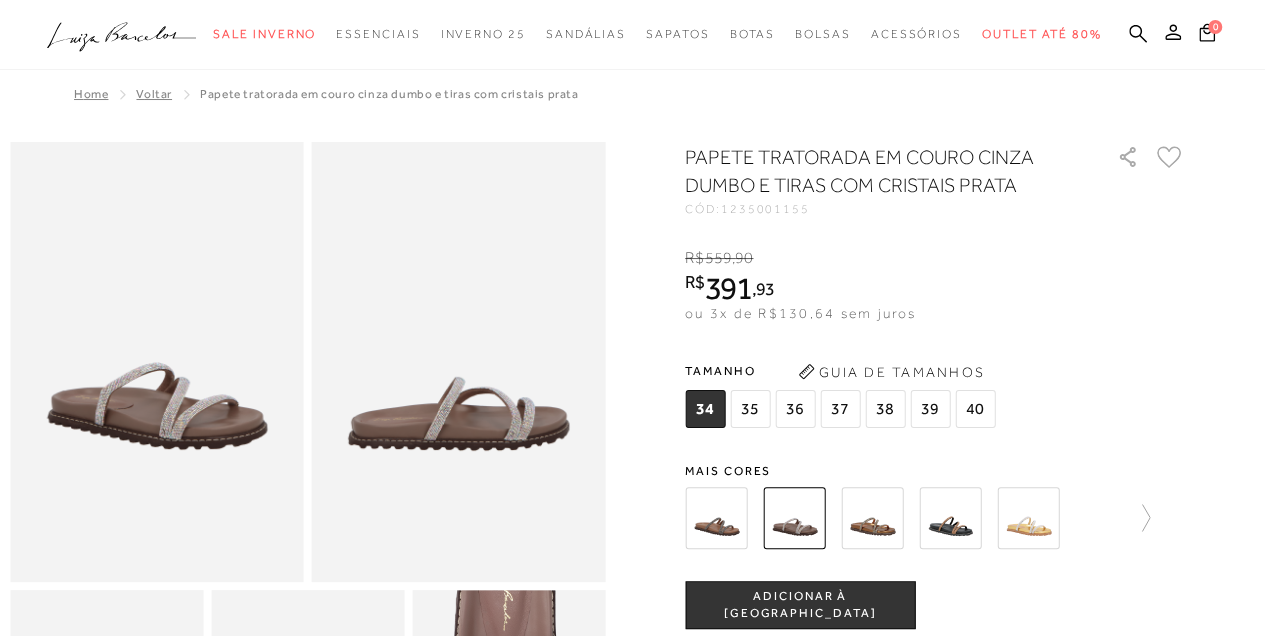 click at bounding box center (872, 518) 